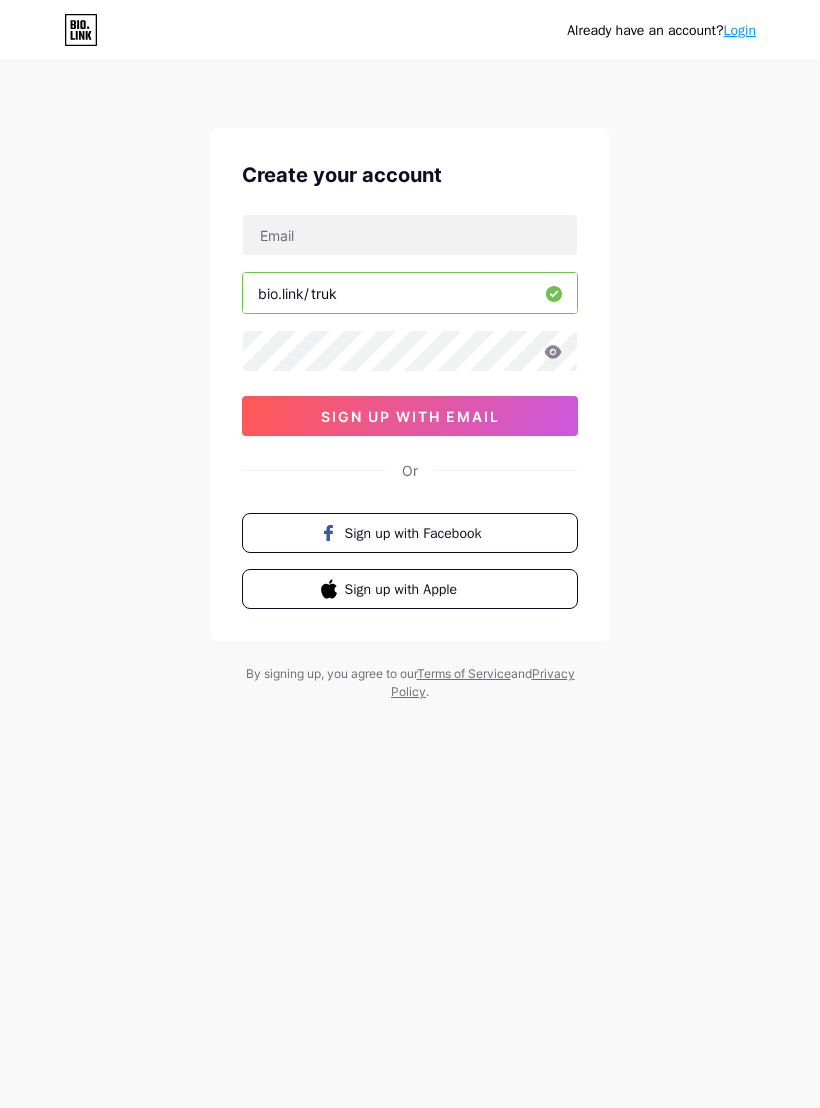 scroll, scrollTop: -9, scrollLeft: 0, axis: vertical 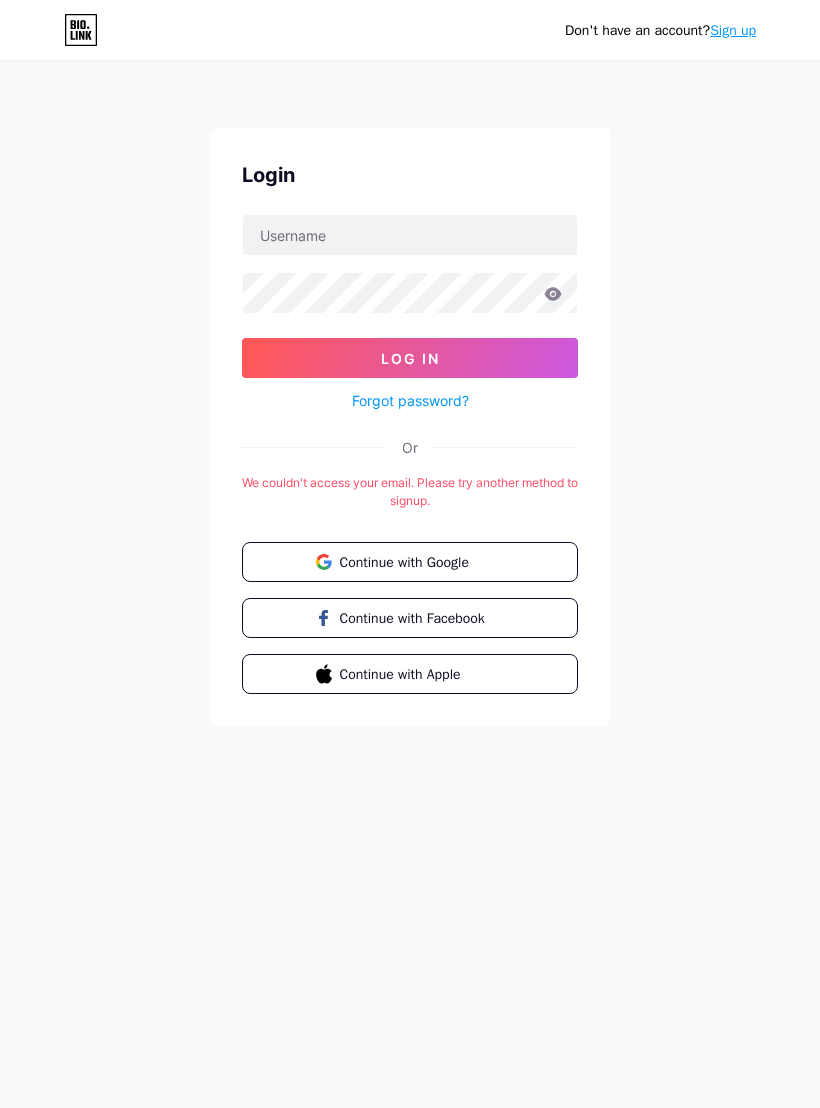 click on "Continue with Facebook" at bounding box center [422, 618] 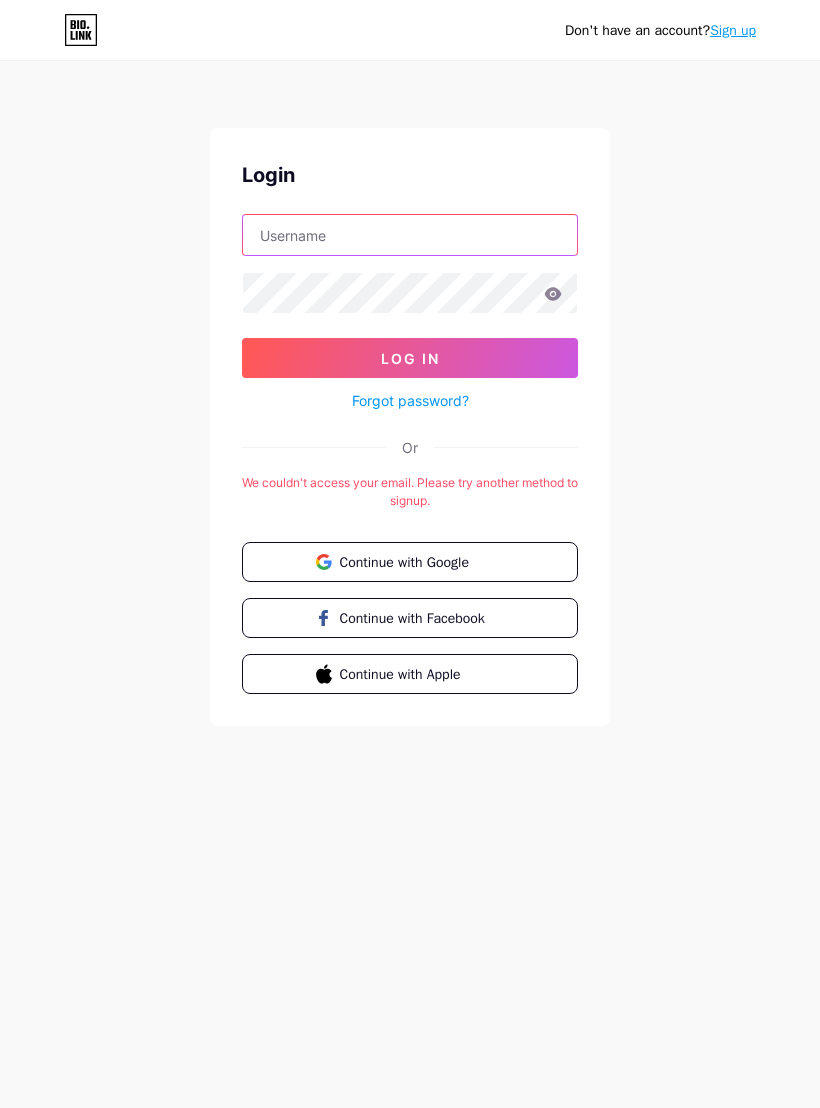 click at bounding box center (410, 235) 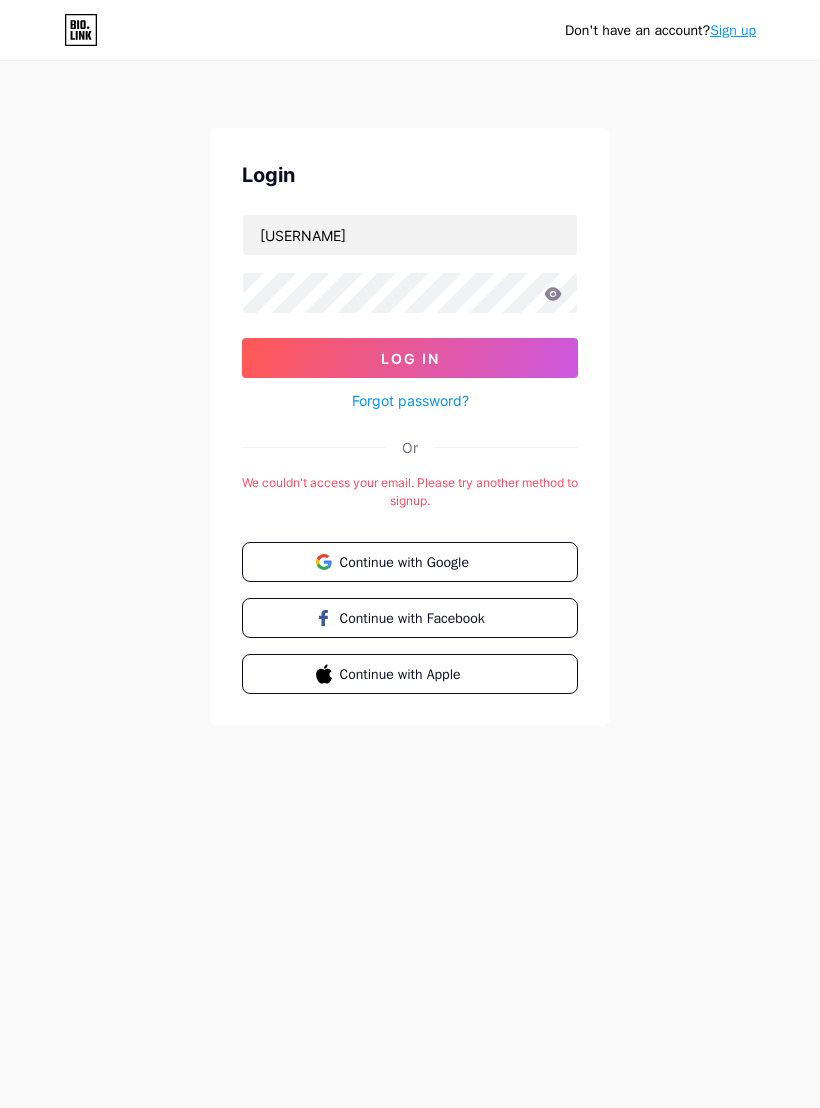 click on "Log In" at bounding box center [410, 358] 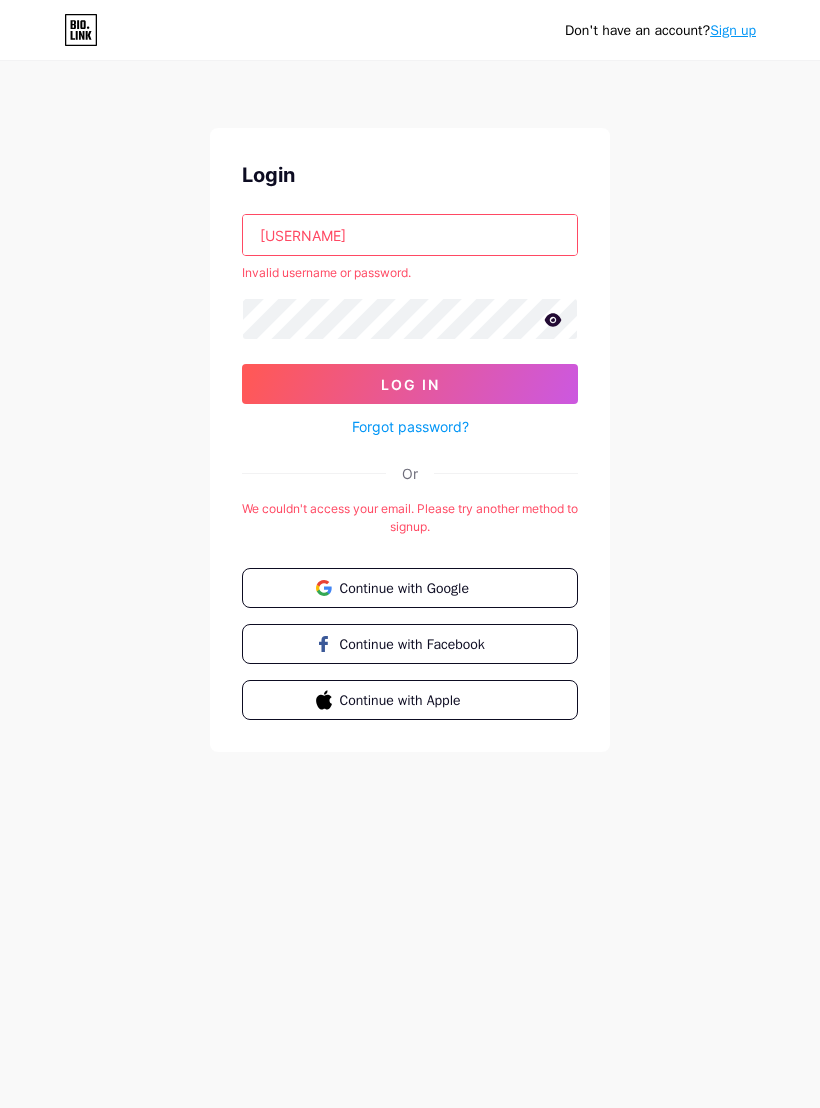 click on "mhsnallaq" at bounding box center [410, 235] 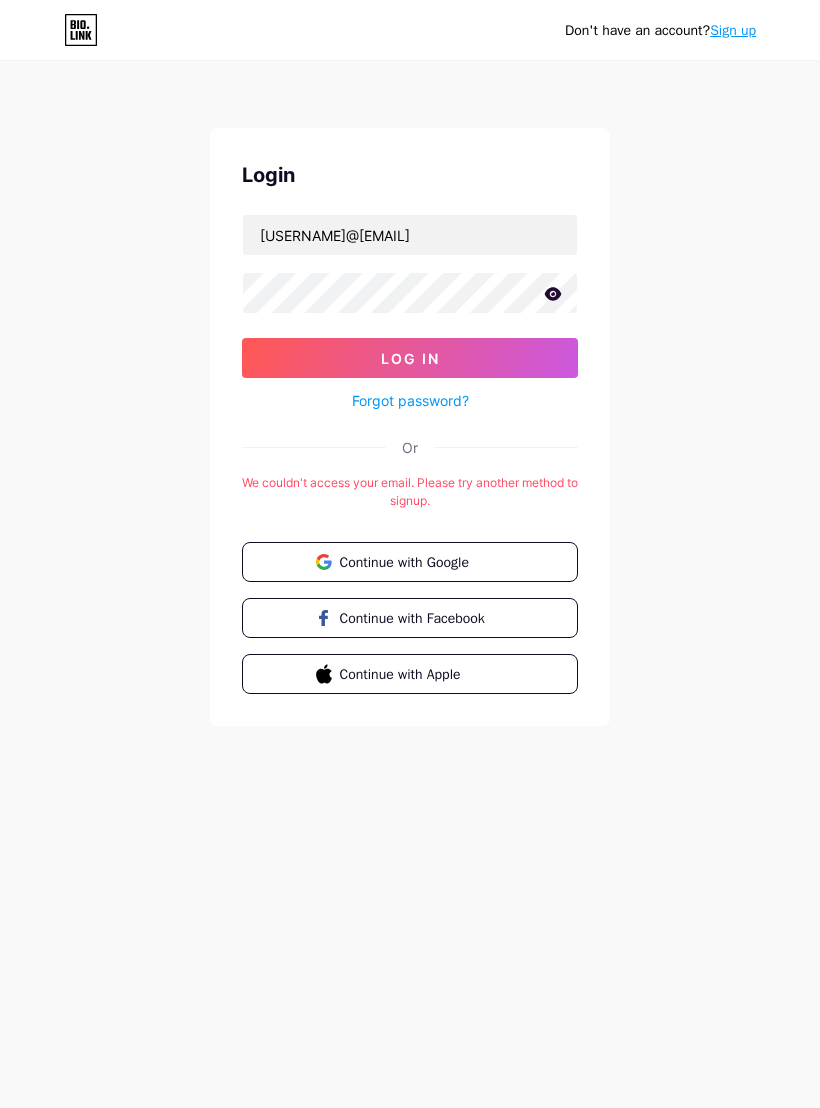 type on "[USERNAME]@[DOMAIN]" 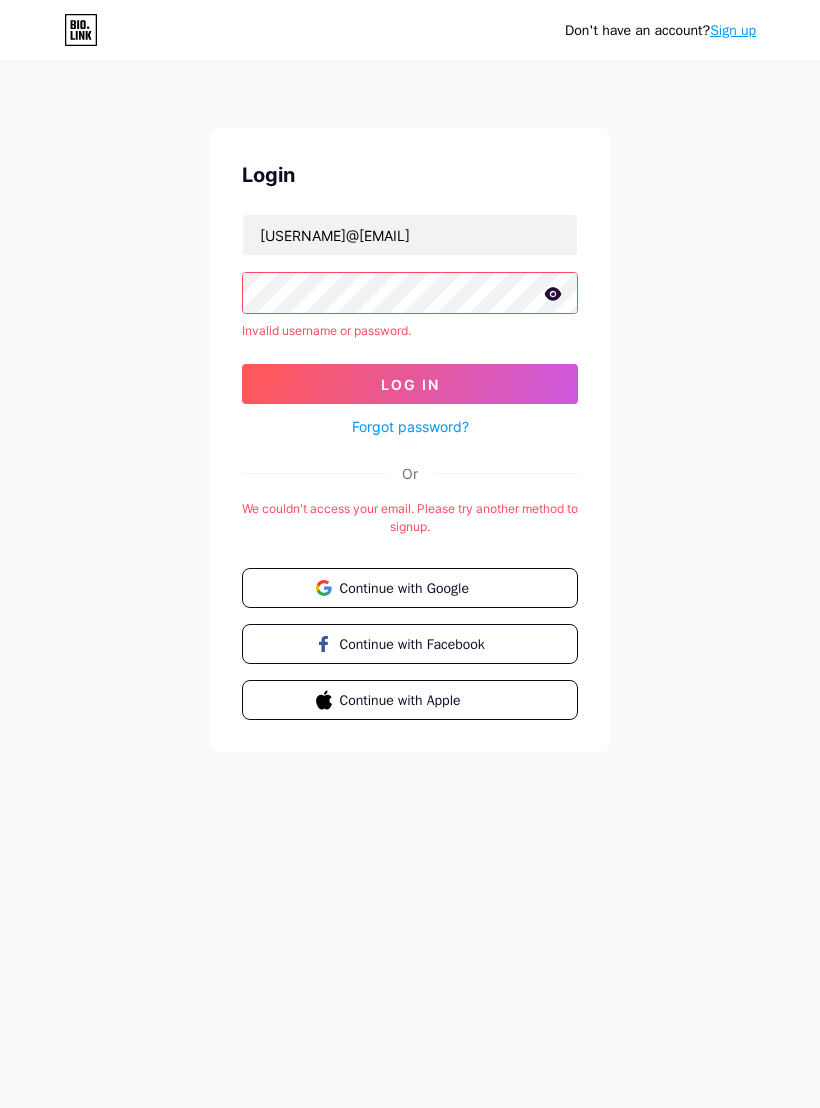 click on "Log In" at bounding box center [410, 384] 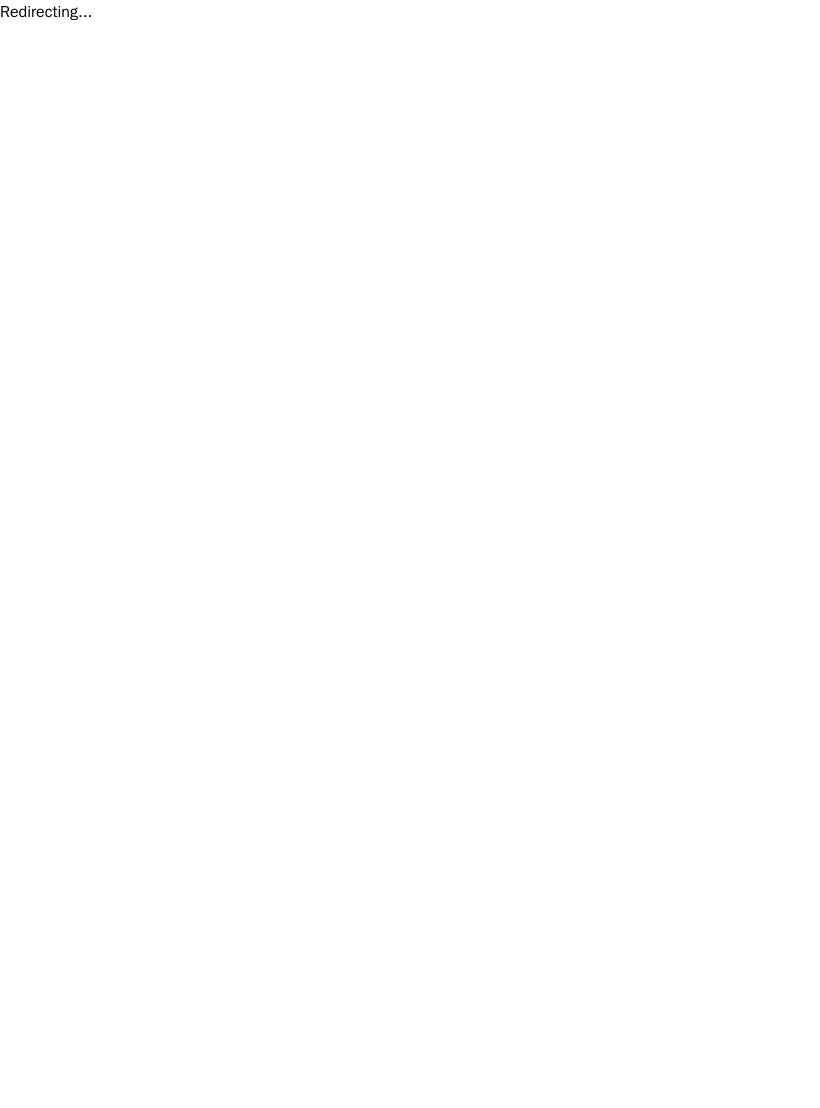 scroll, scrollTop: 0, scrollLeft: 0, axis: both 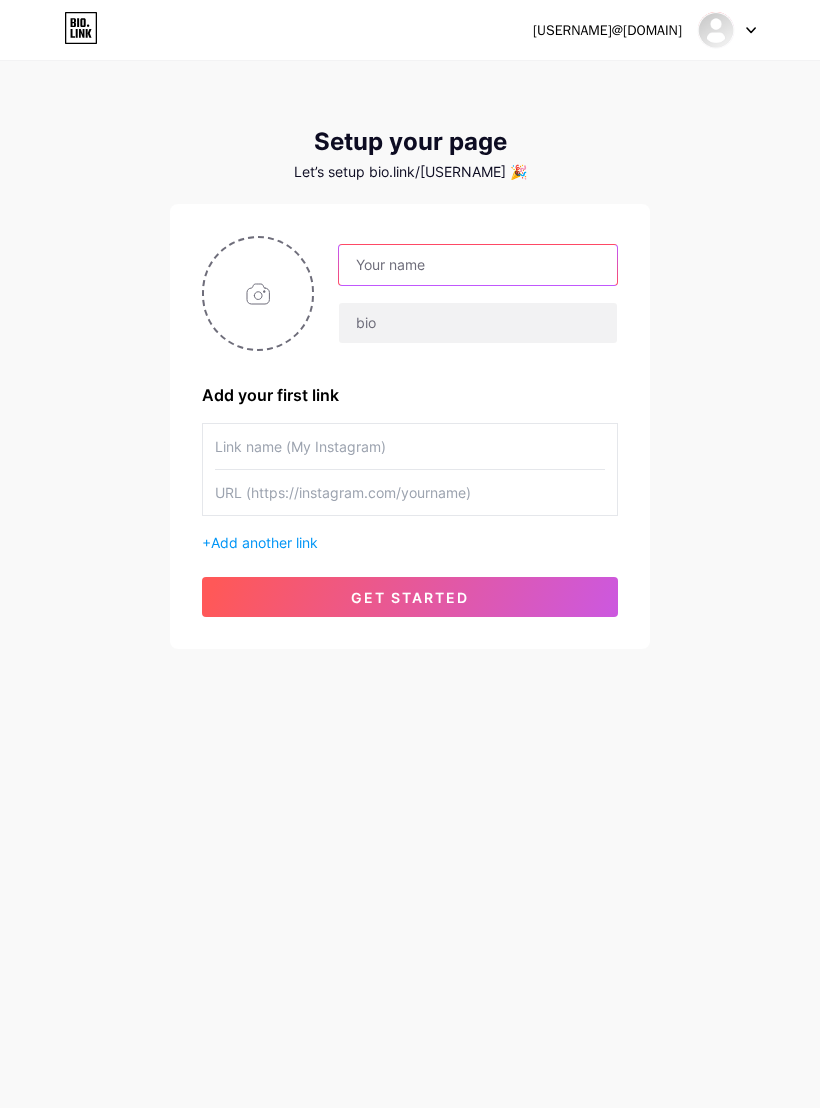 click at bounding box center [478, 265] 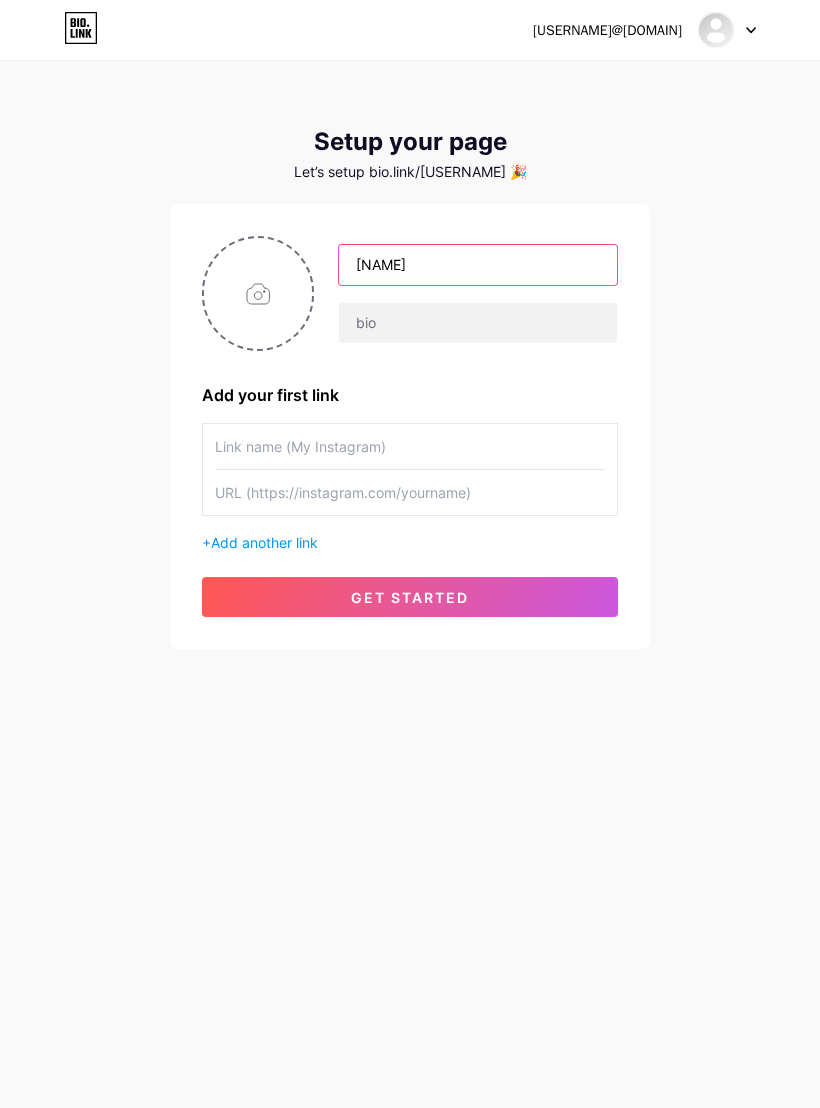 type on "Mhsn" 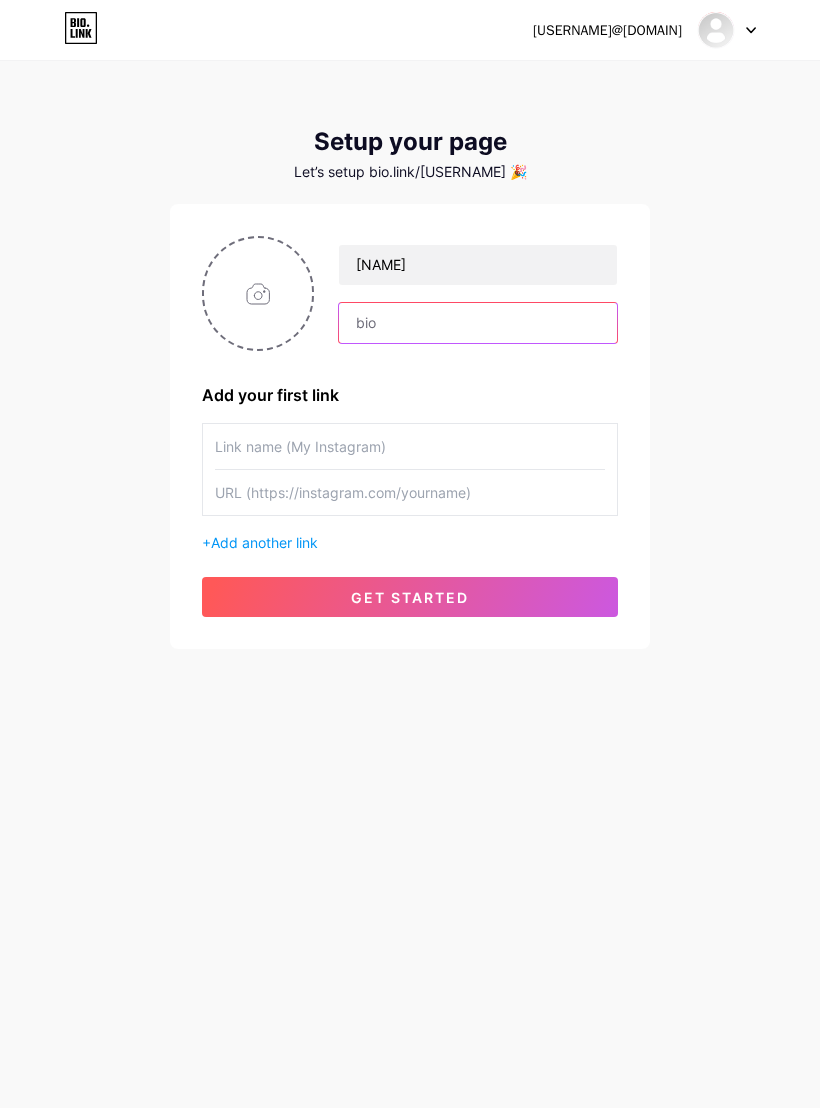 click at bounding box center [478, 323] 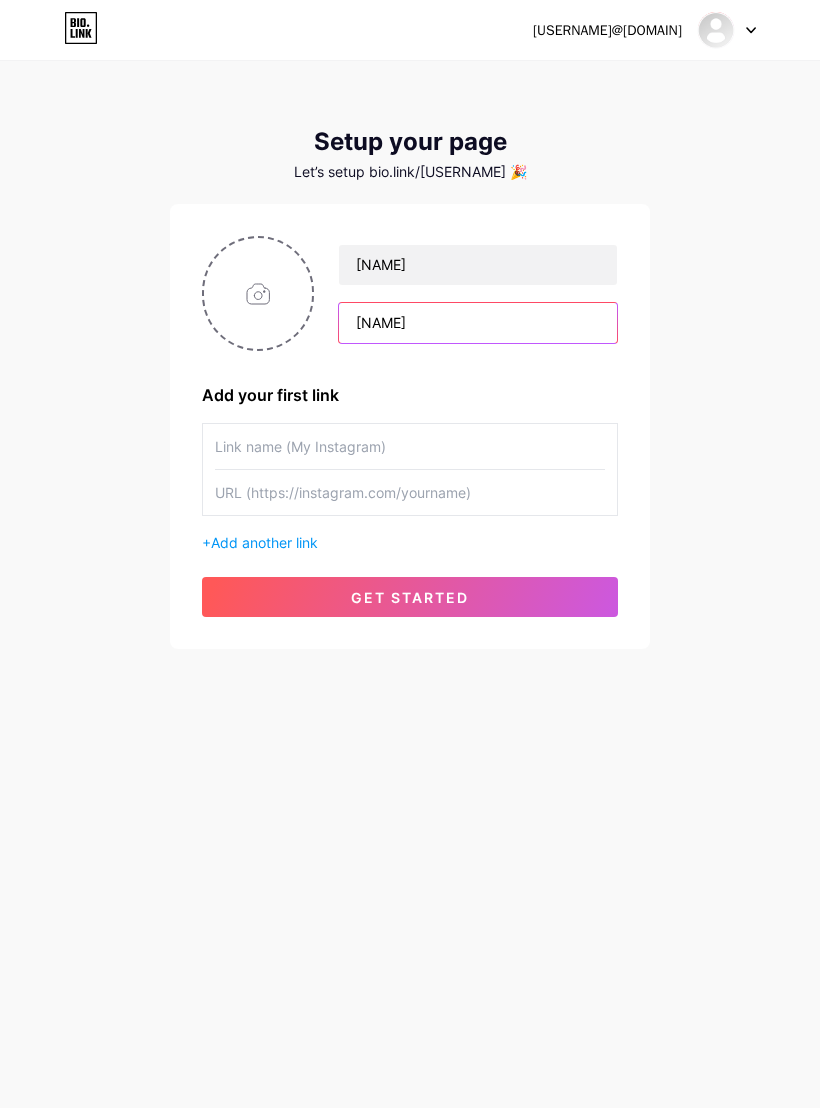 type on "Allaq" 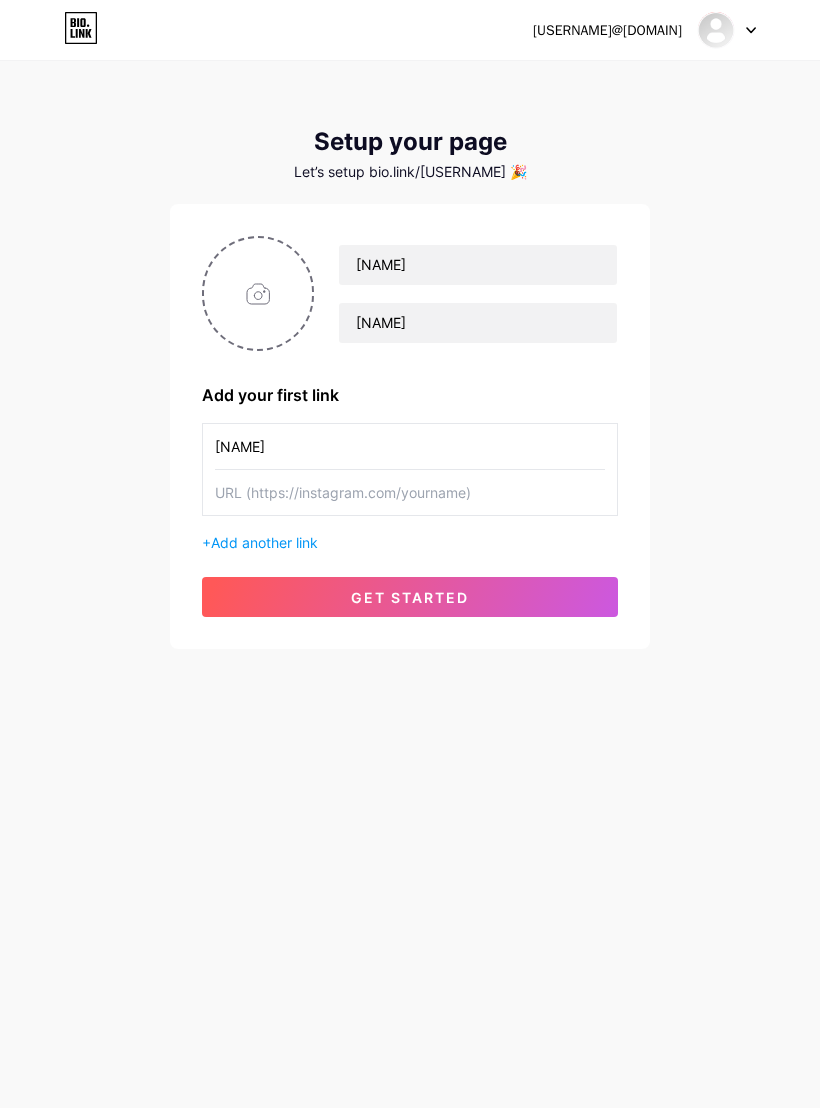type on "Mhosen" 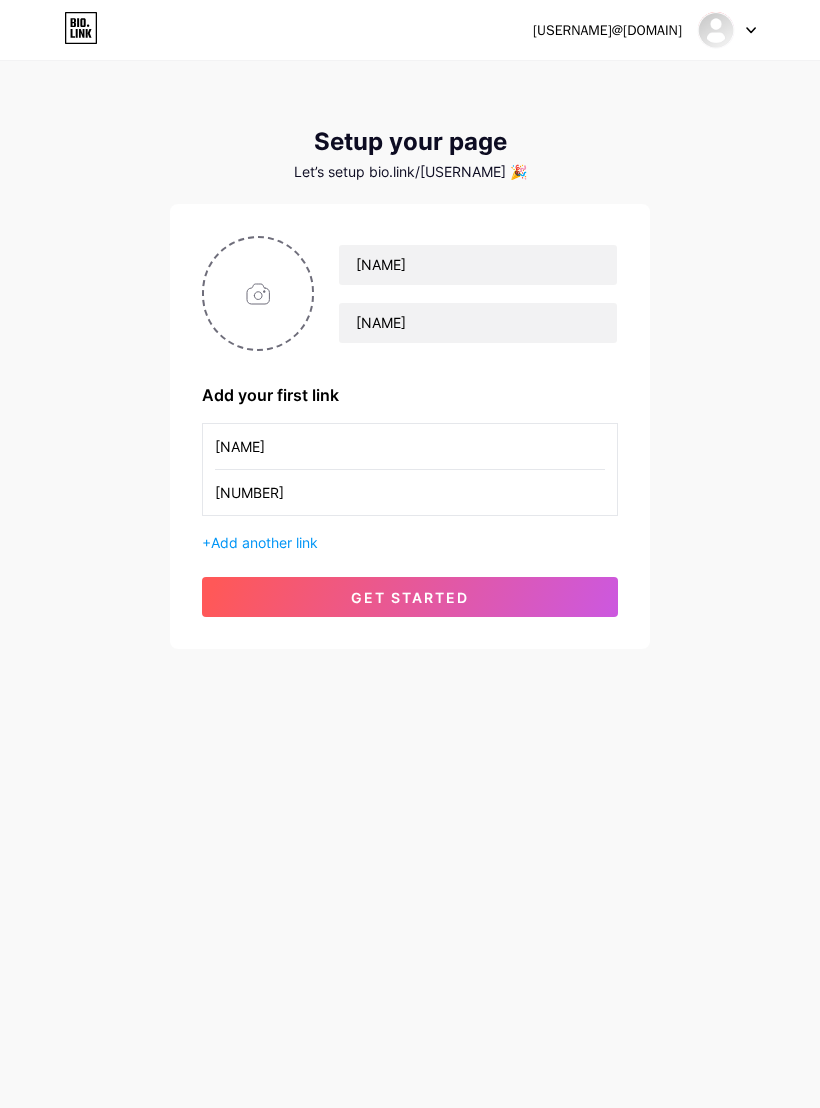 type on "827y5" 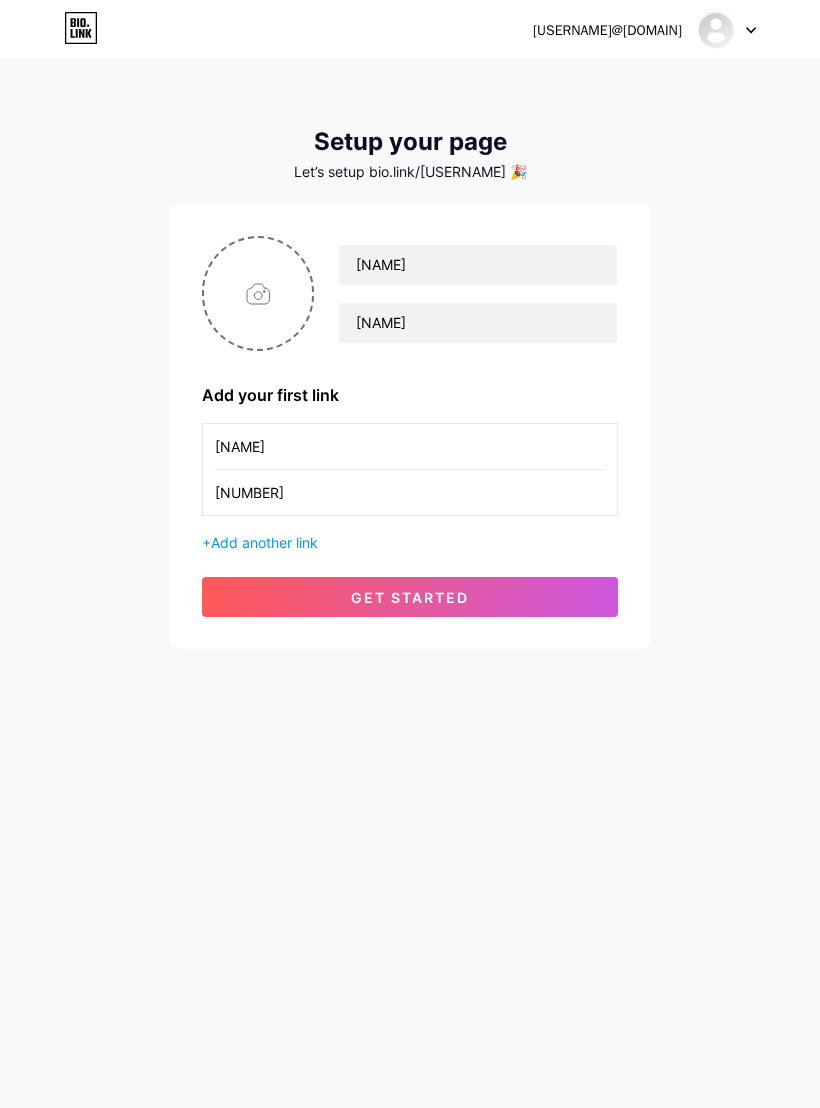 type on "C:\fakepath\IMG_2135.png" 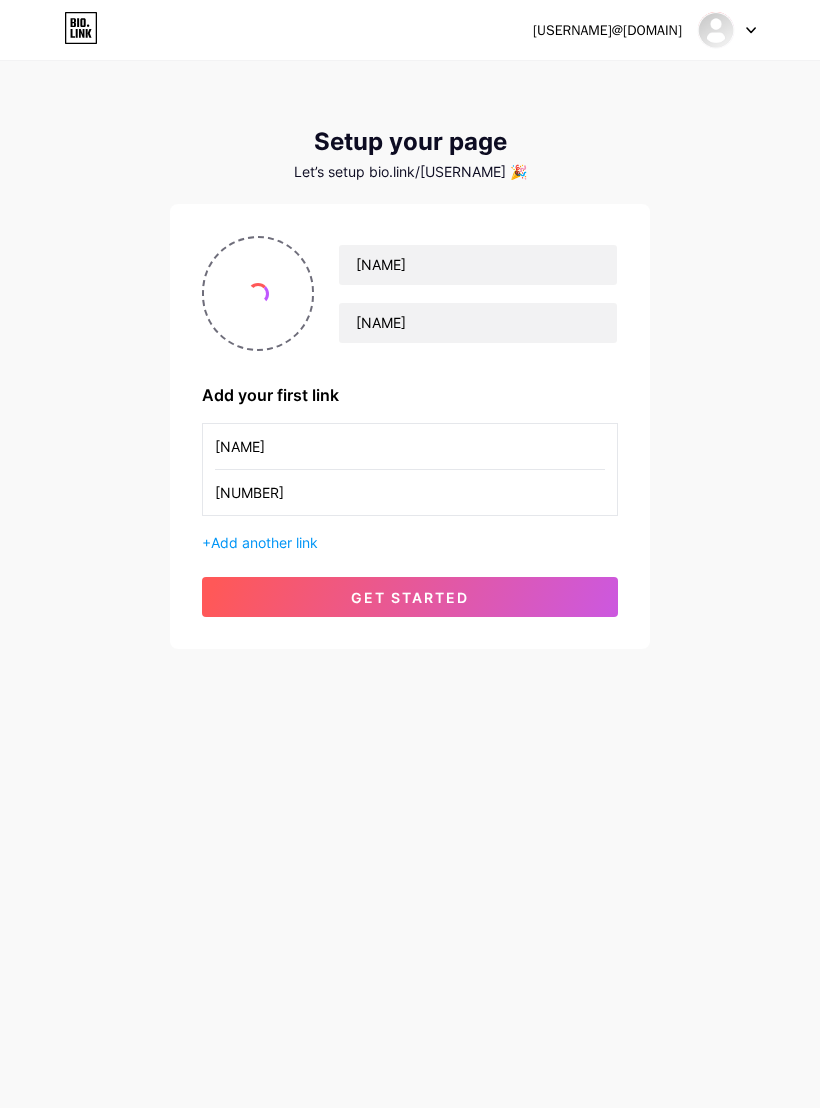 click on "get started" at bounding box center [410, 597] 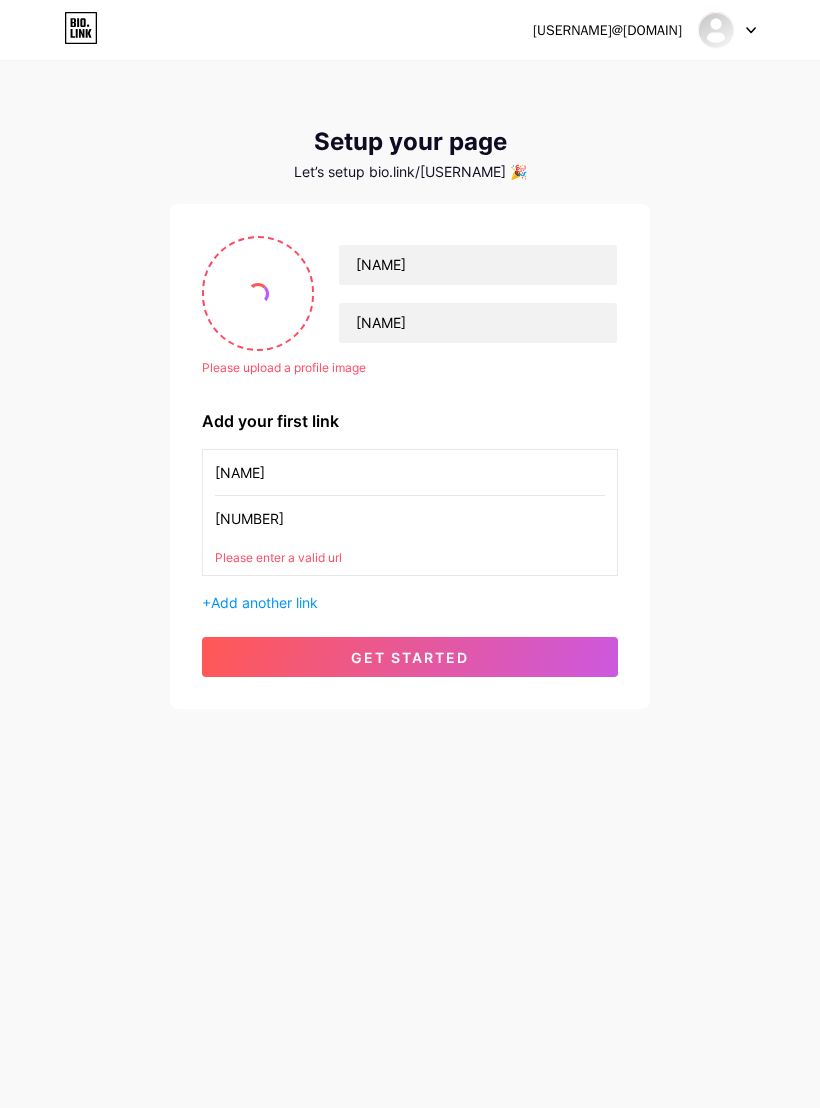 click at bounding box center (81, 33) 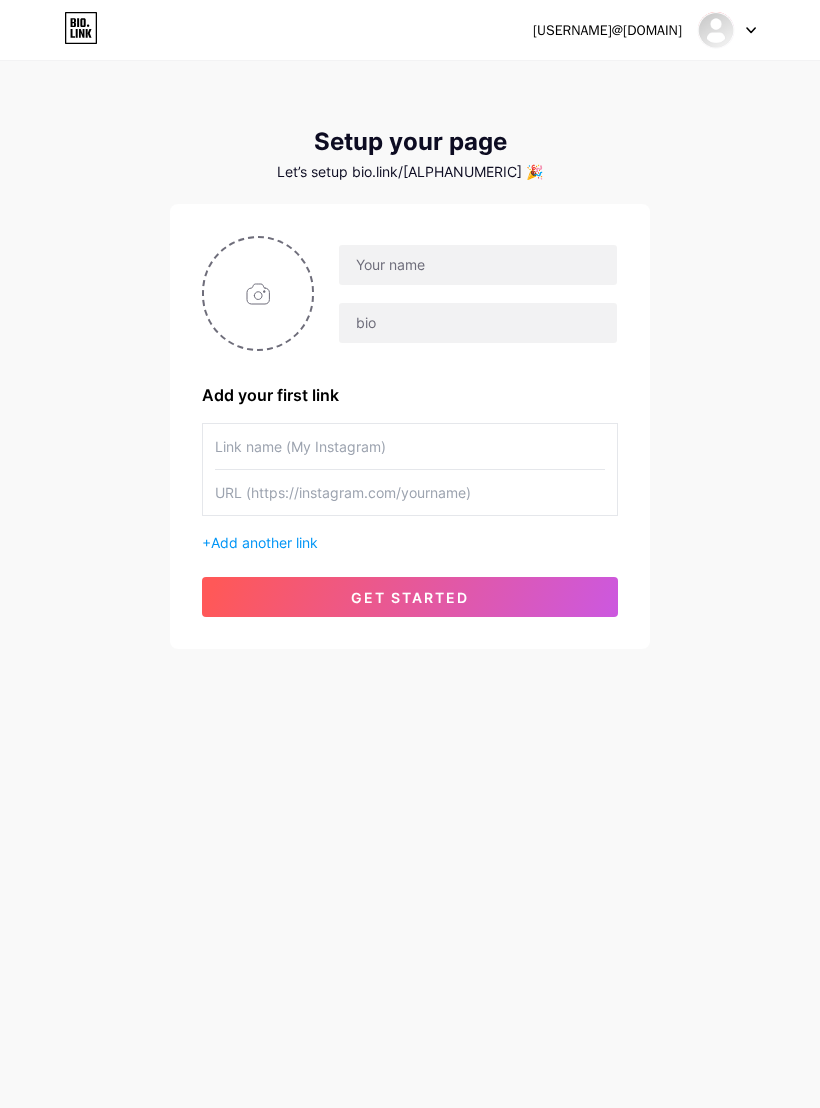click on "Add another link" at bounding box center [264, 542] 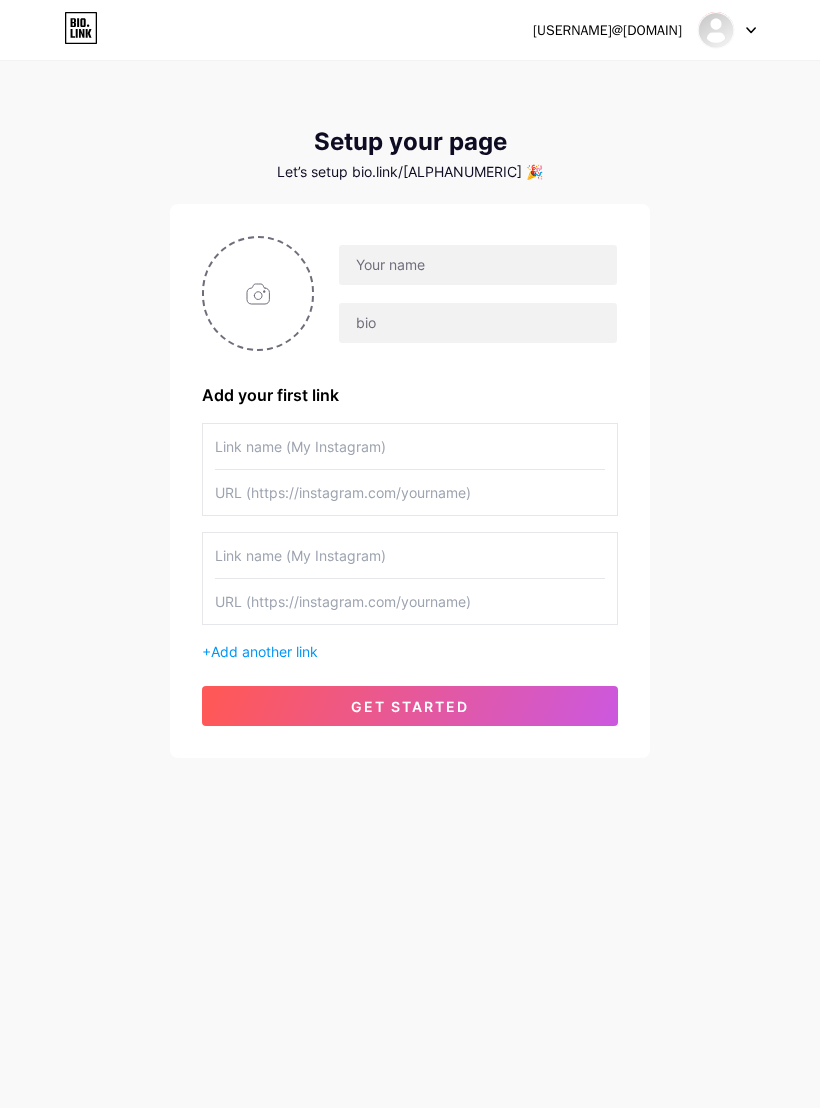 click on "Add another link" at bounding box center (264, 651) 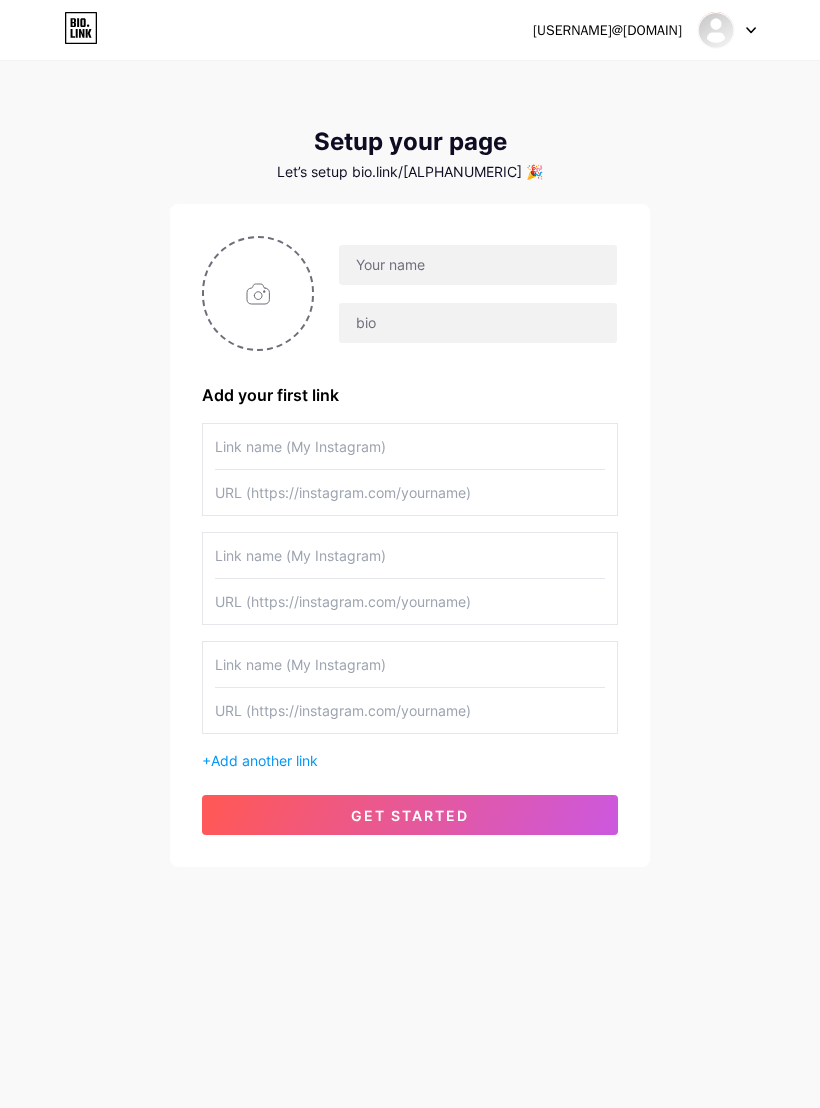 click on "Add another link" at bounding box center (264, 760) 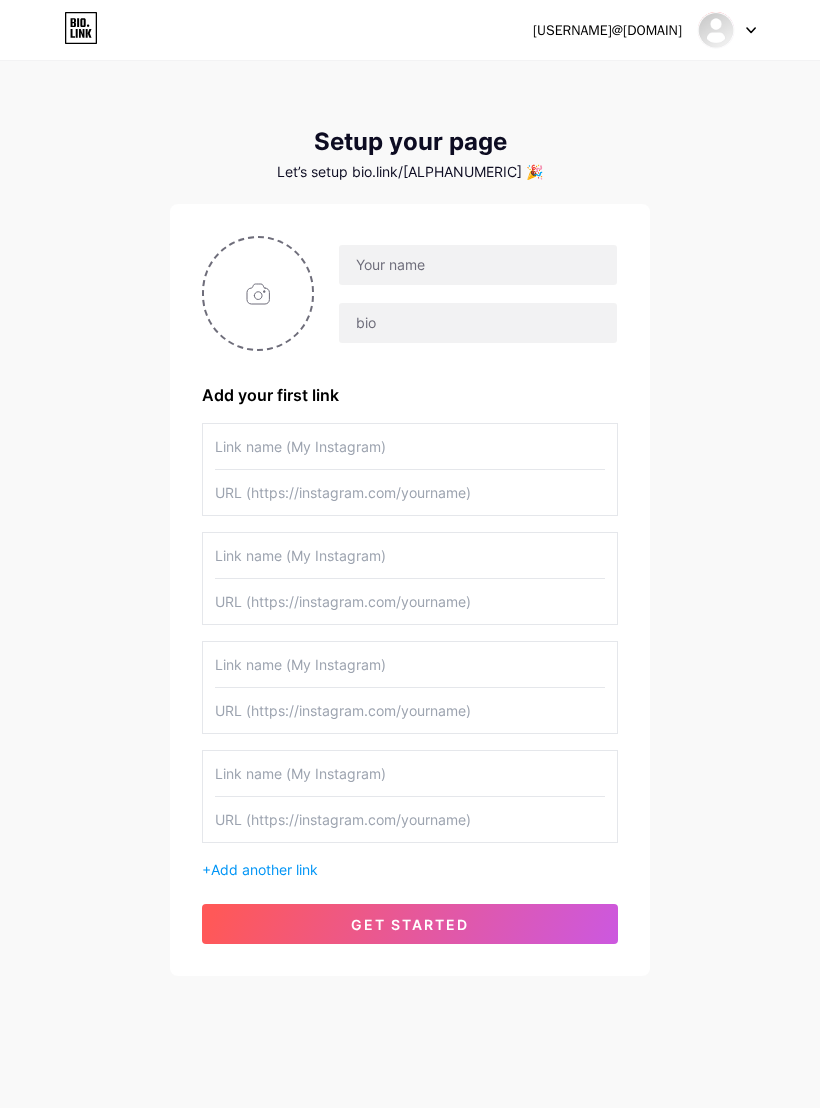 click at bounding box center [410, 446] 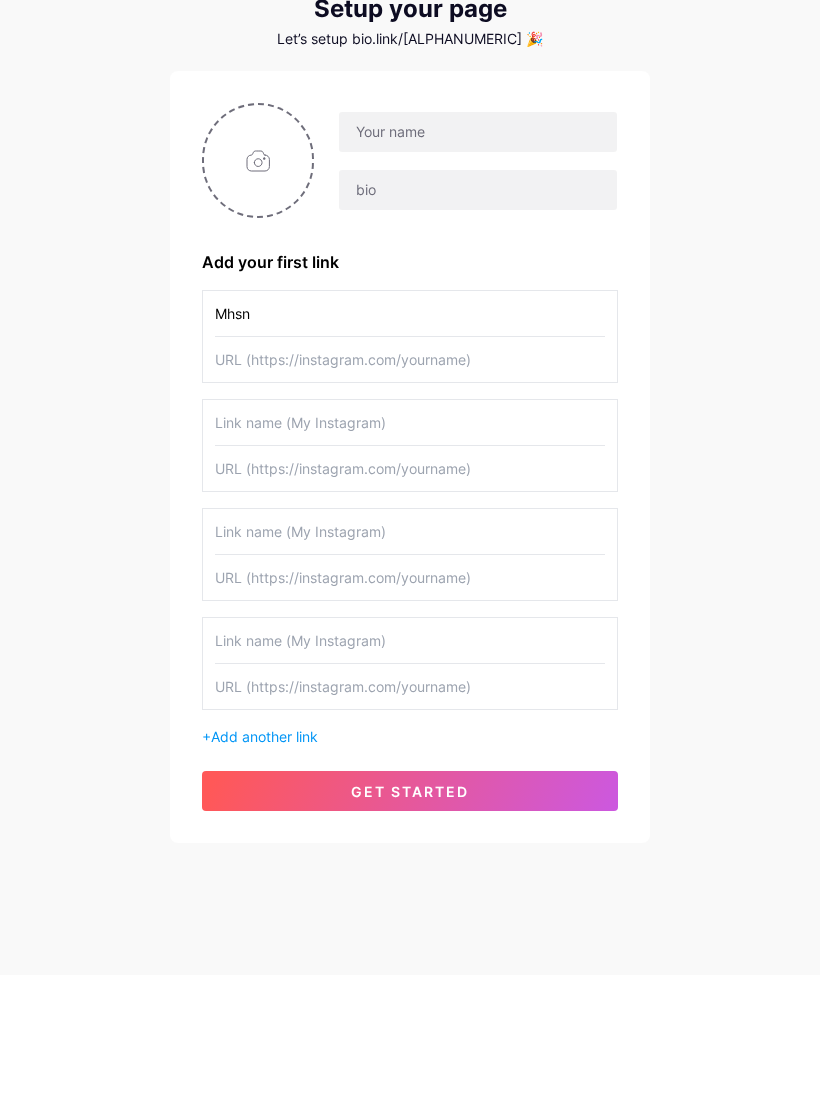 type on "Mhsn" 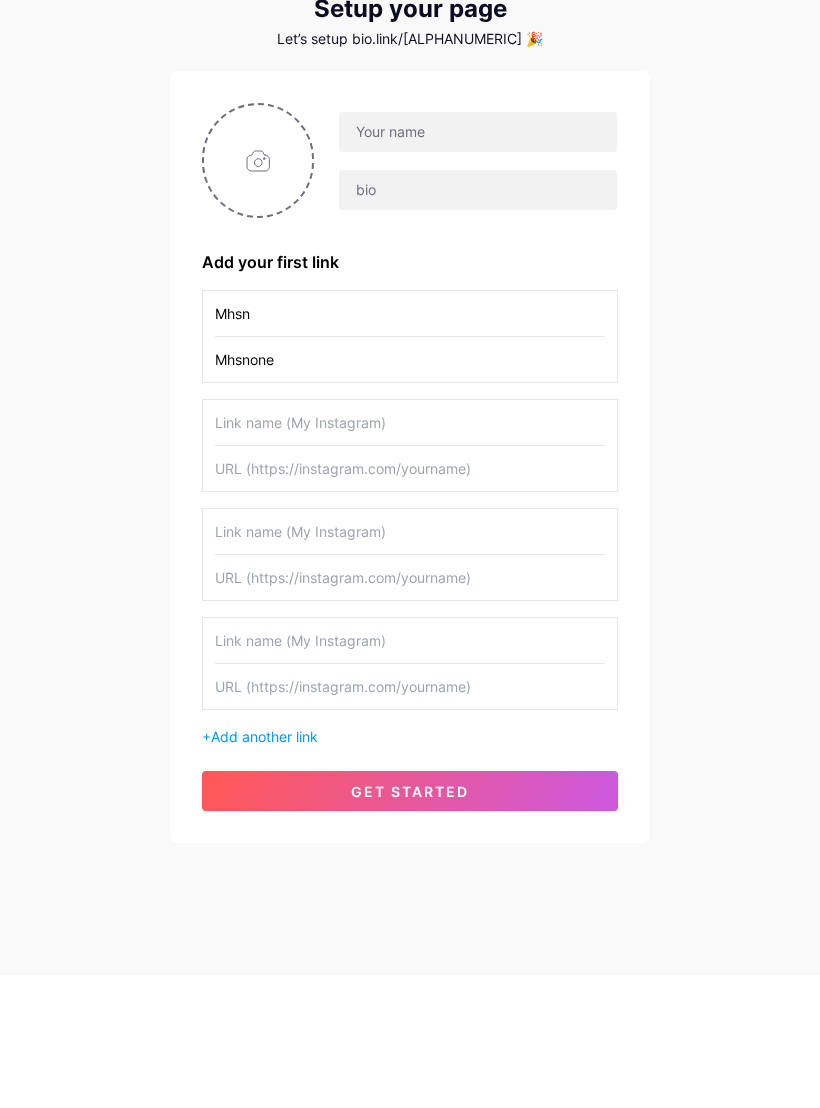 type on "Mhsnone" 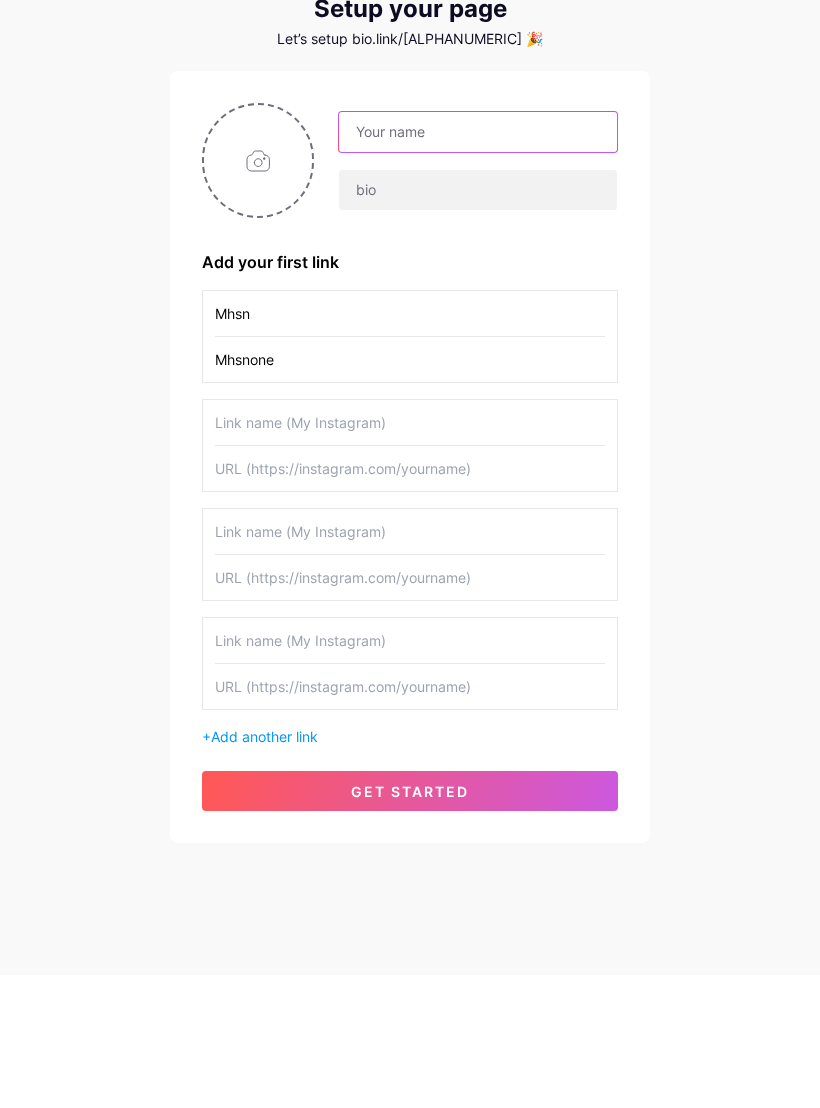 click at bounding box center [478, 265] 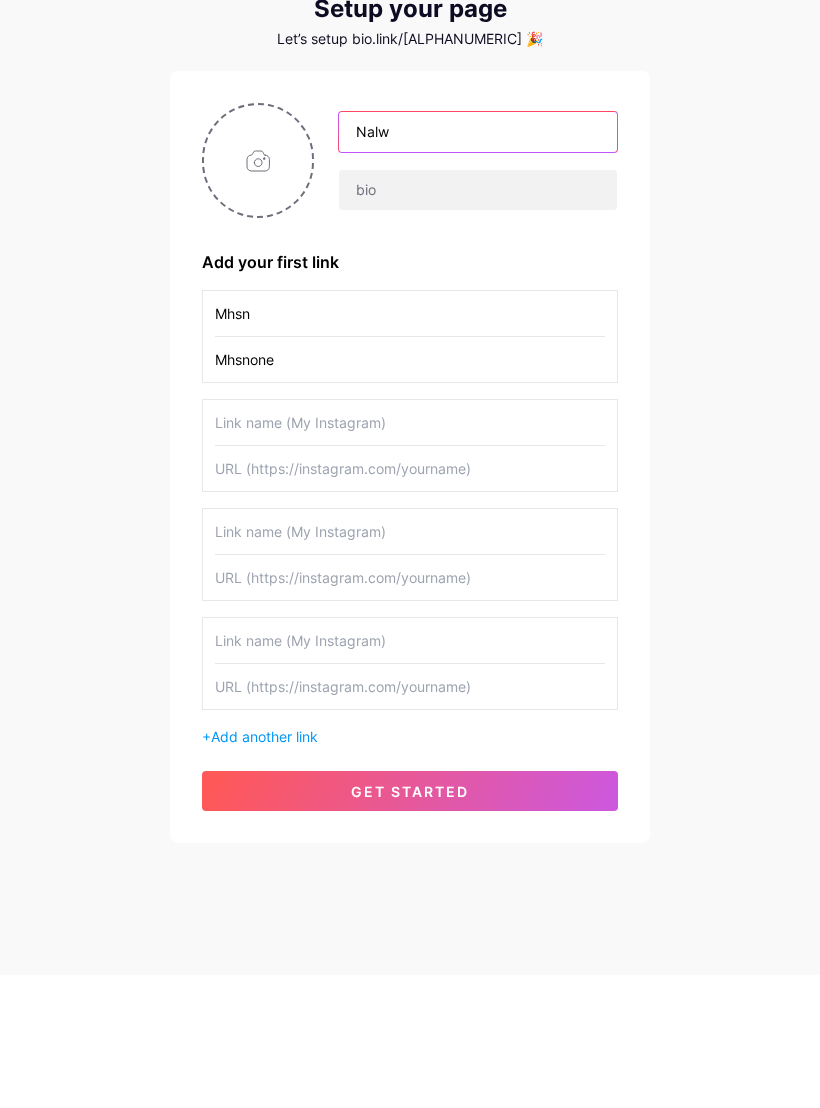 type on "Nalw" 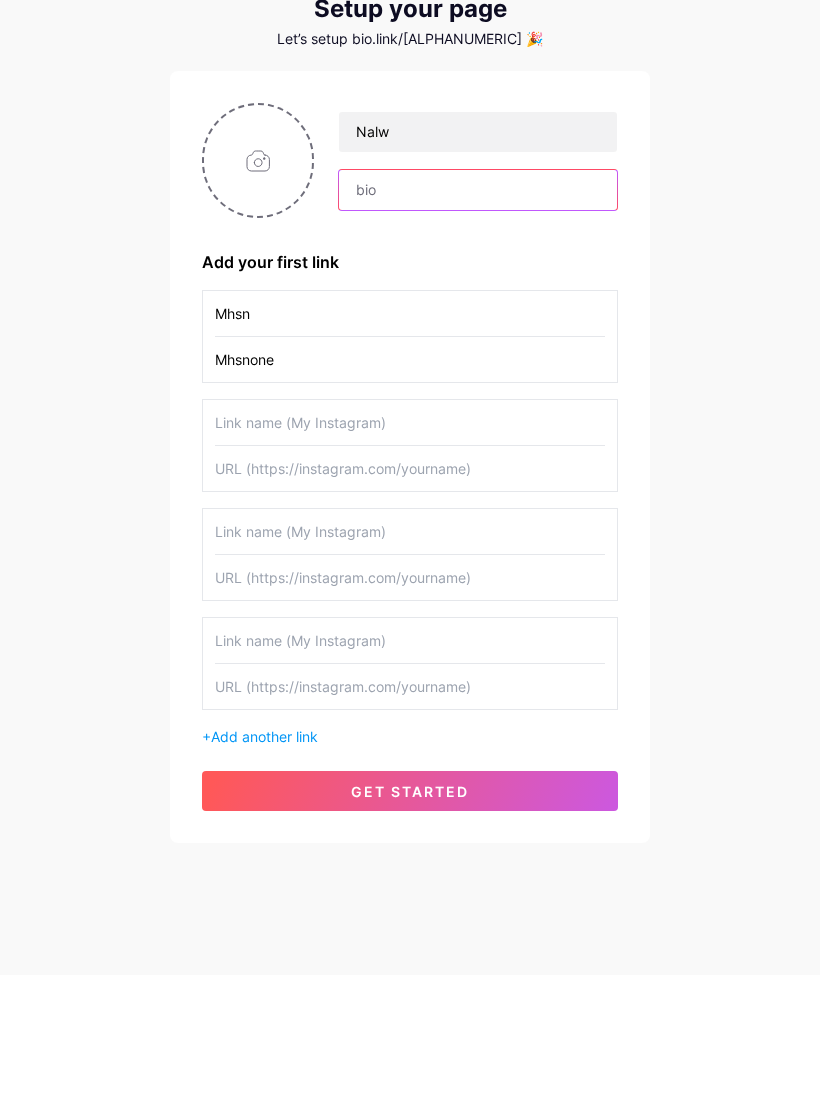 click at bounding box center [478, 323] 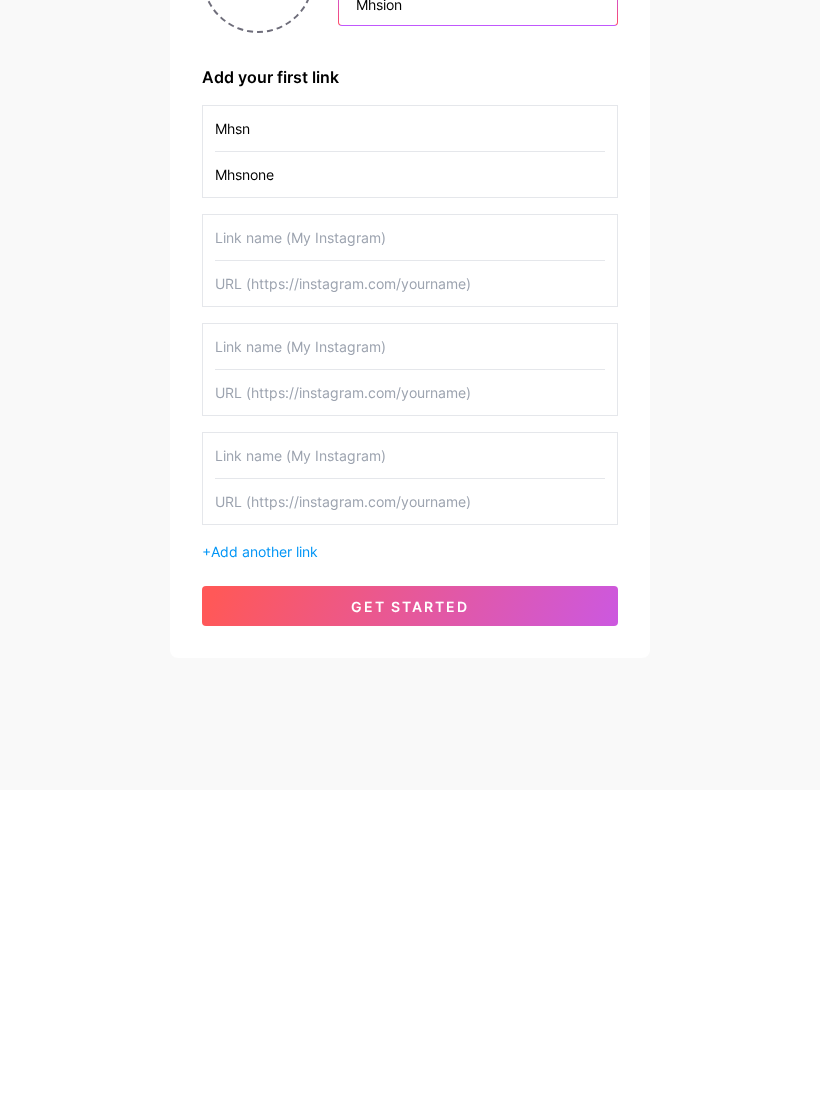 scroll, scrollTop: 12, scrollLeft: 0, axis: vertical 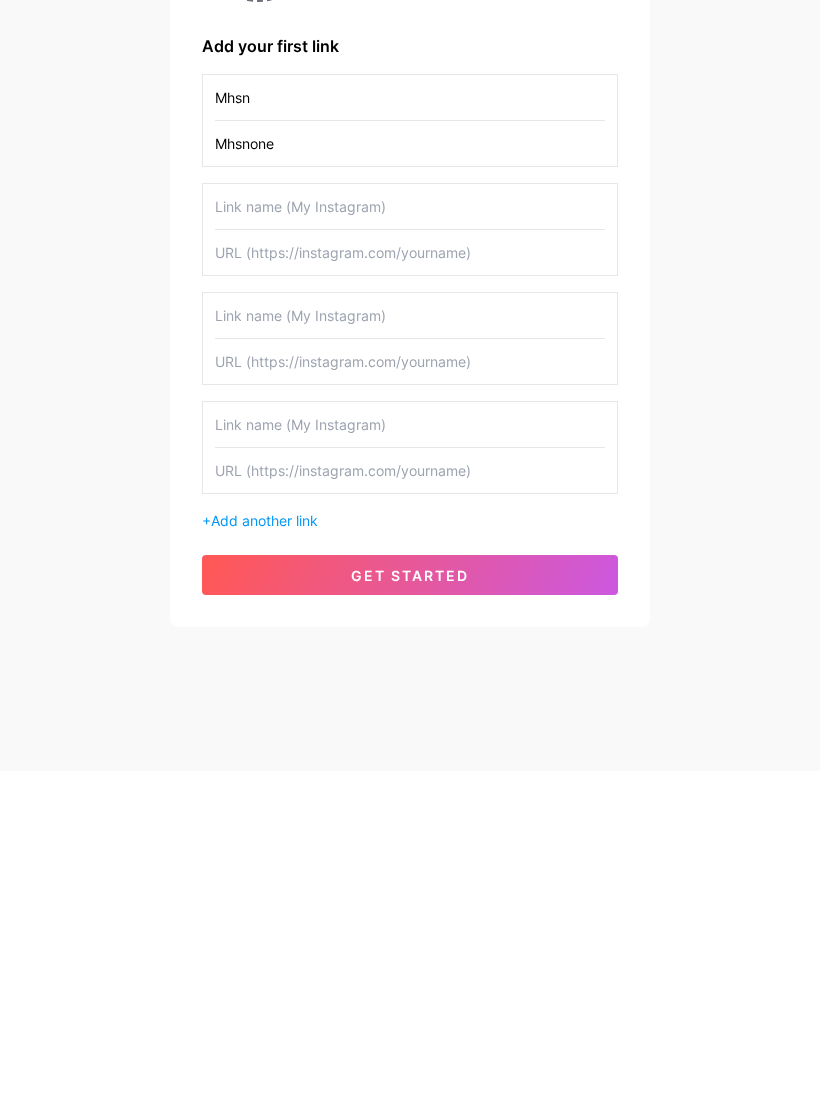 type on "Mhsion" 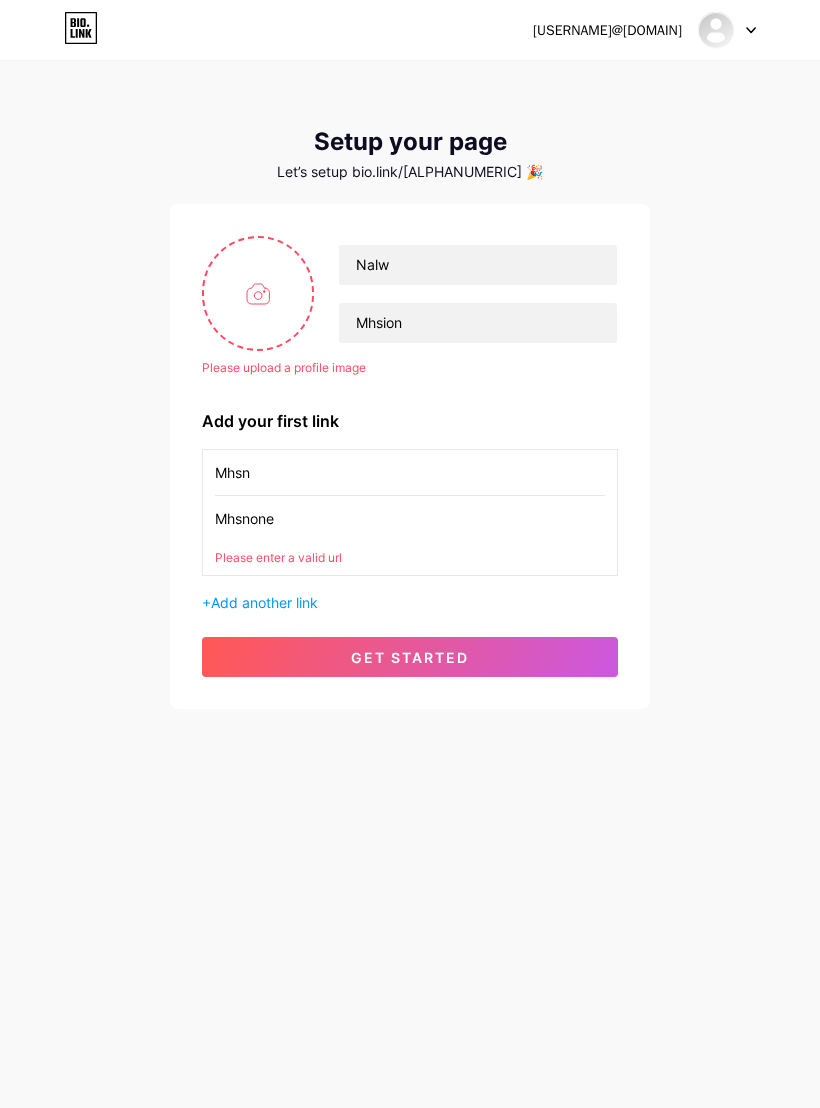 scroll, scrollTop: 0, scrollLeft: 0, axis: both 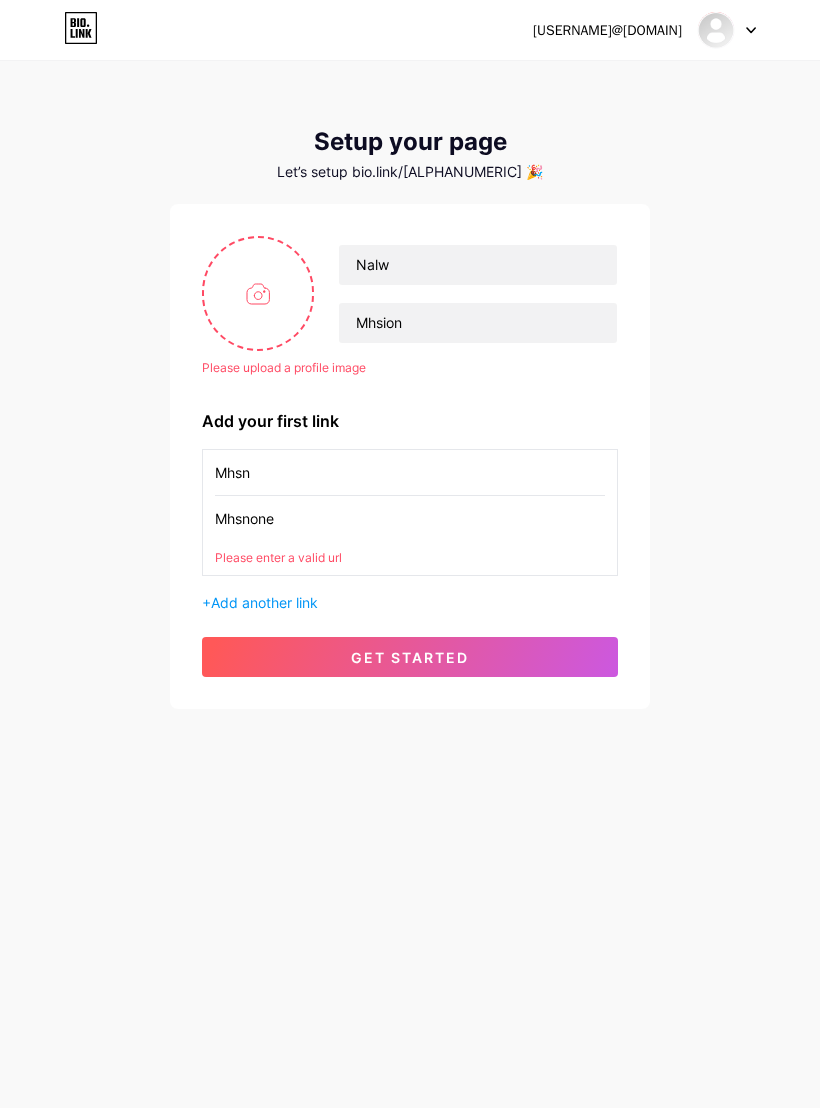 click on "get started" at bounding box center (410, 657) 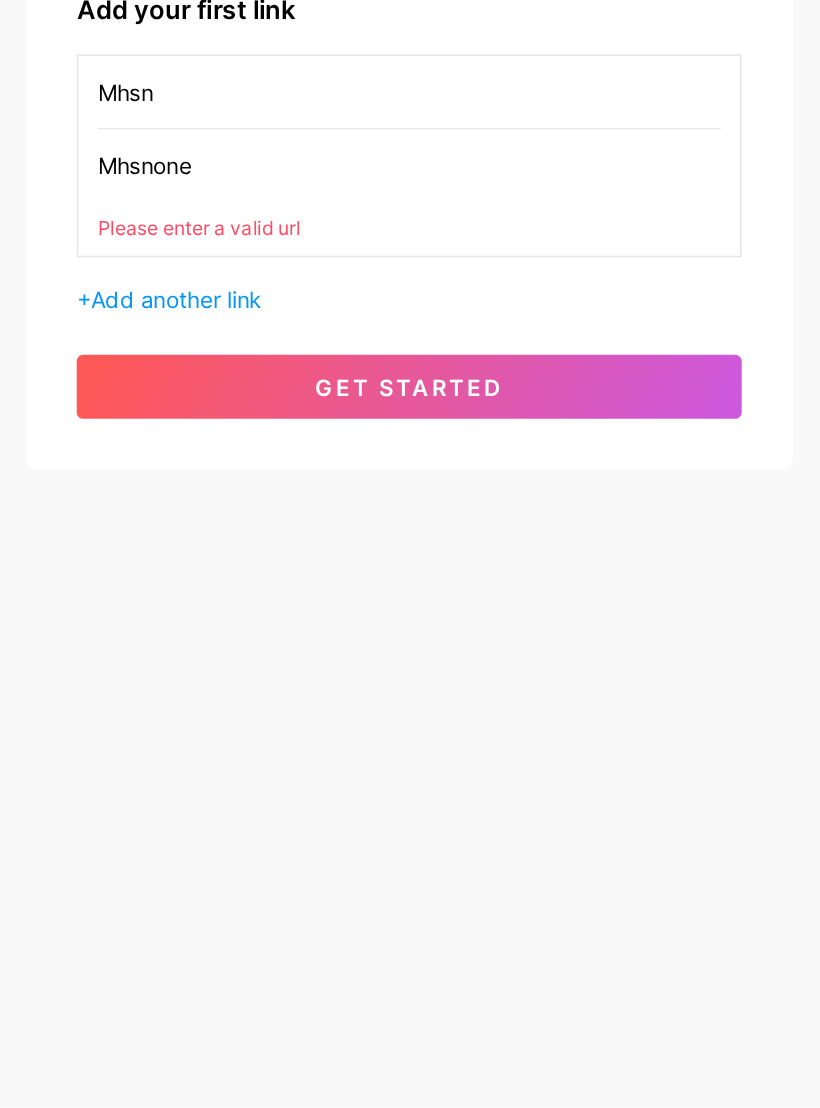 click on "[USERNAME]@[DOMAIN]           Dashboard     Logout   Setup your page   Let’s setup bio.link/[ALPHANUMERIC] 🎉             Please upload a profile image   [WORD]     [WORD]   Please upload a profile image   Add your first link   [WORD]   [WORD]   Please enter a valid url
+  Add another link     get started" at bounding box center [410, 554] 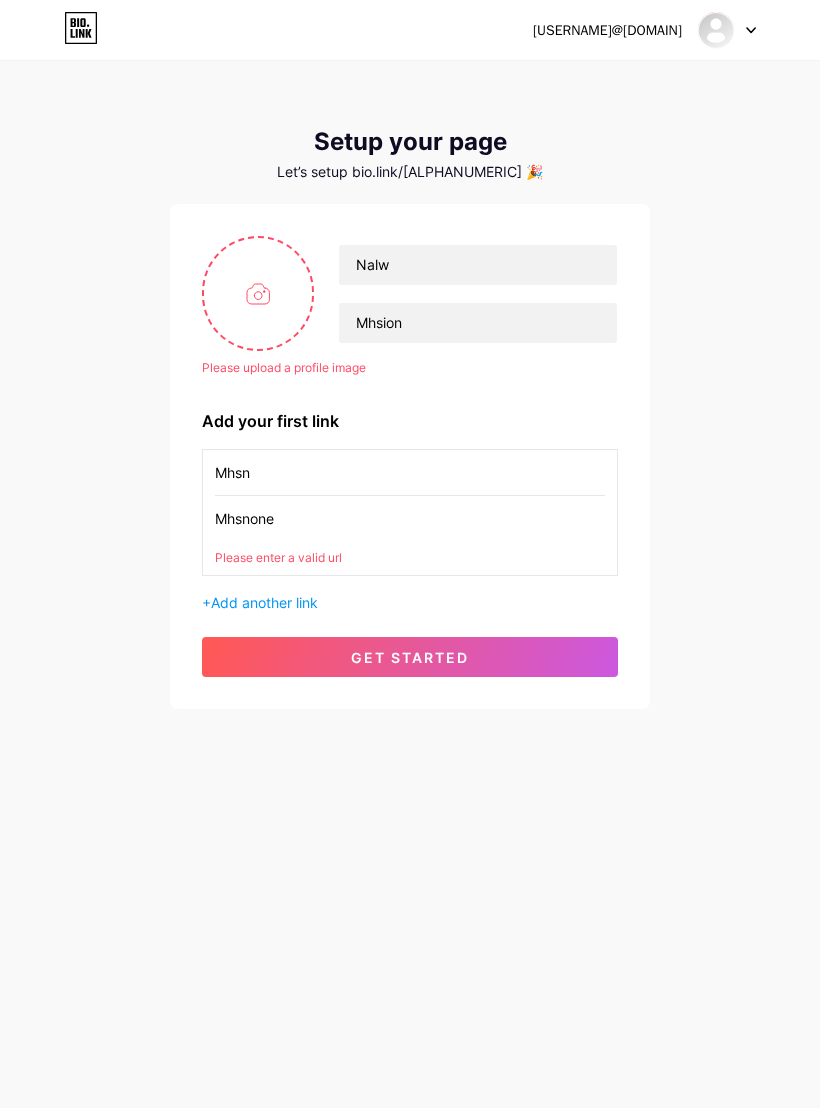 click on "Let’s setup bio.link/[ALPHANUMERIC] 🎉" at bounding box center [410, 172] 